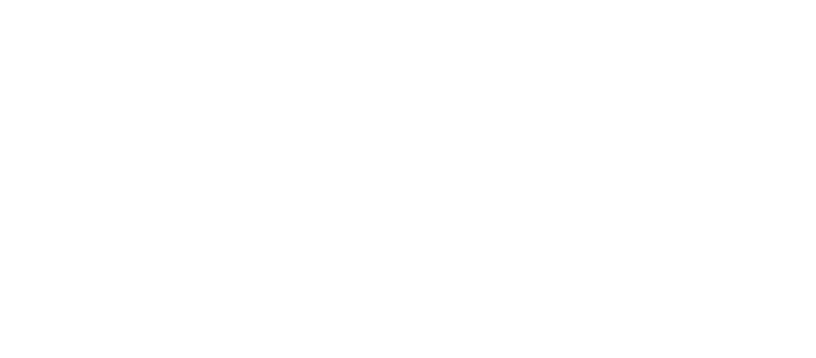 scroll, scrollTop: 0, scrollLeft: 0, axis: both 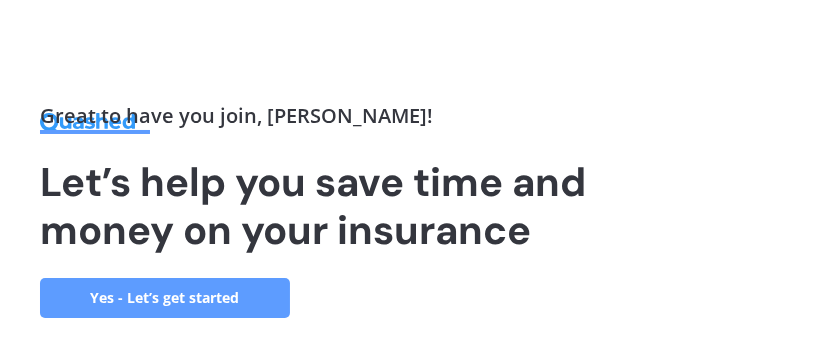 click on "Yes - Let’s get started" at bounding box center [165, 298] 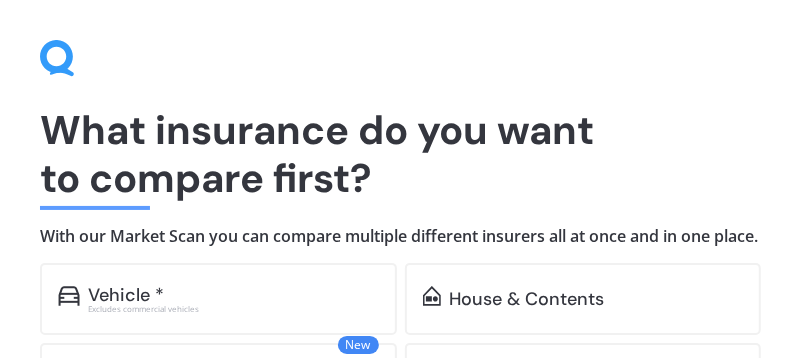 scroll, scrollTop: 133, scrollLeft: 0, axis: vertical 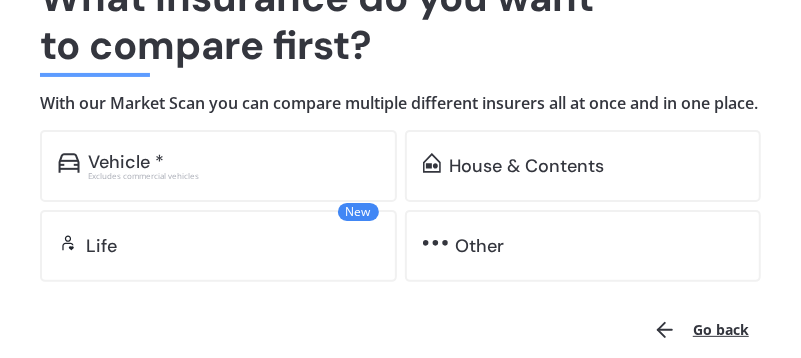 click on "Vehicle *" at bounding box center (233, 162) 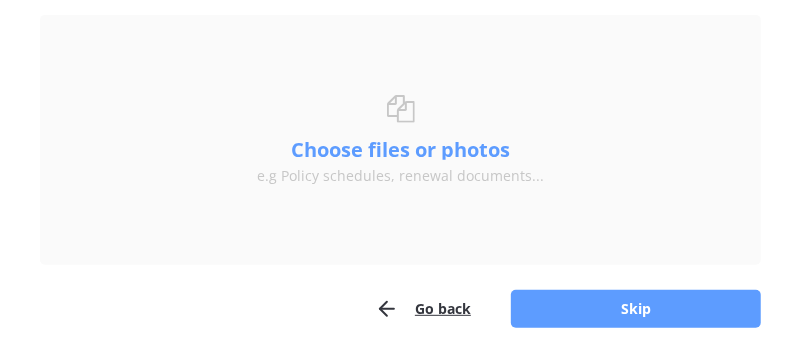 scroll, scrollTop: 258, scrollLeft: 0, axis: vertical 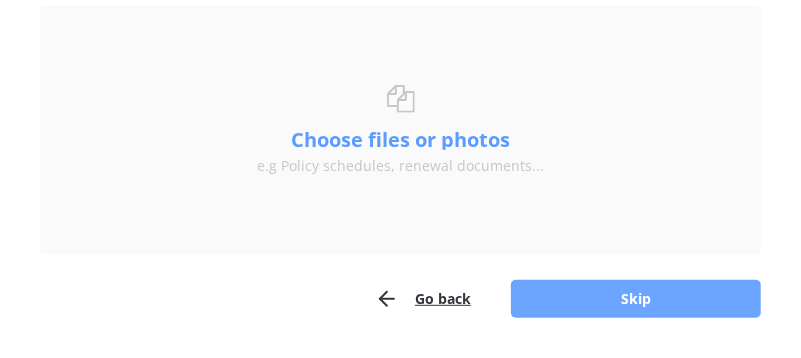 click on "Skip" at bounding box center [636, 299] 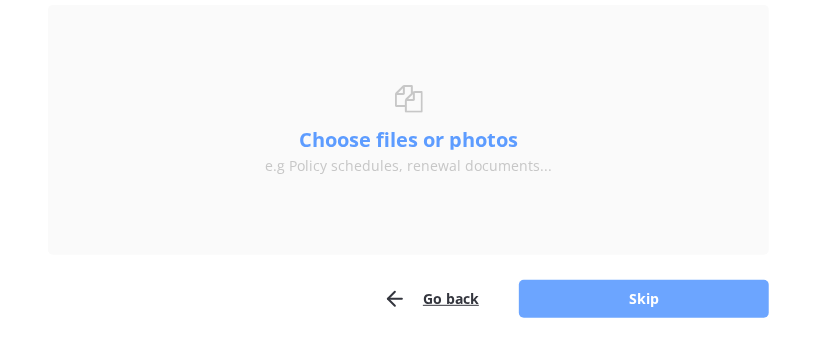 scroll, scrollTop: 0, scrollLeft: 0, axis: both 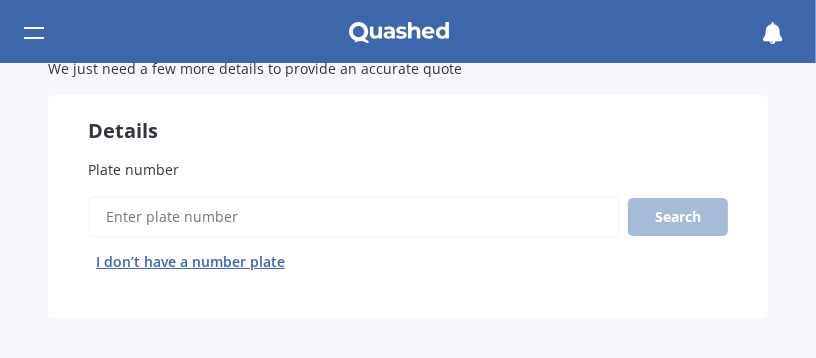 click on "Plate number" at bounding box center [408, 169] 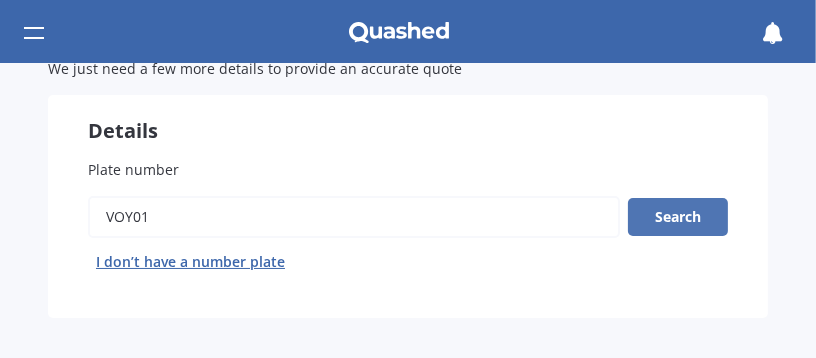 type on "voy01" 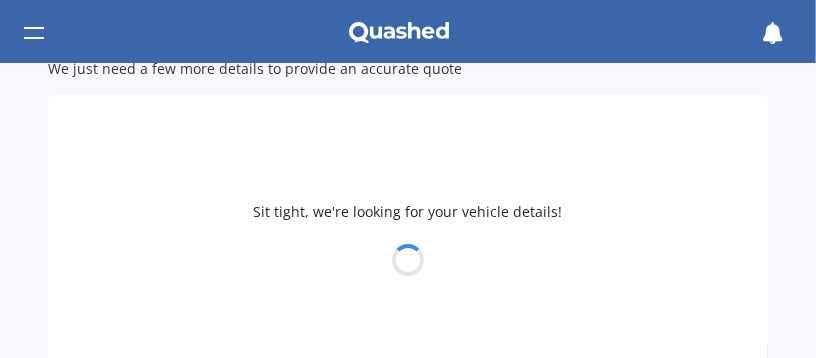 select on "VOLKSWAGEN" 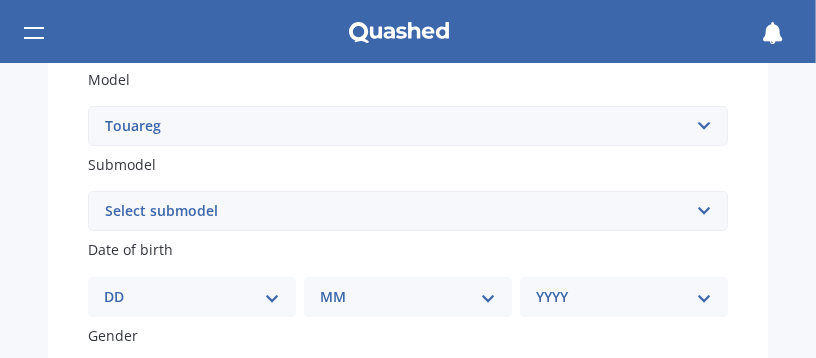 scroll, scrollTop: 498, scrollLeft: 0, axis: vertical 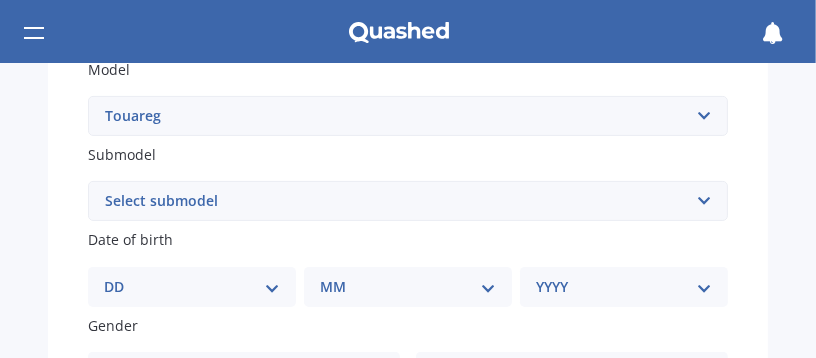 click on "Select submodel (All other) 3.0 V6 TDI 3.6 V6 FSI 4.2 V8 FSI 5.0 V10 TDI Hybrid R5 TDI V10 TDI V6 V8 V8 TDI" at bounding box center [408, 201] 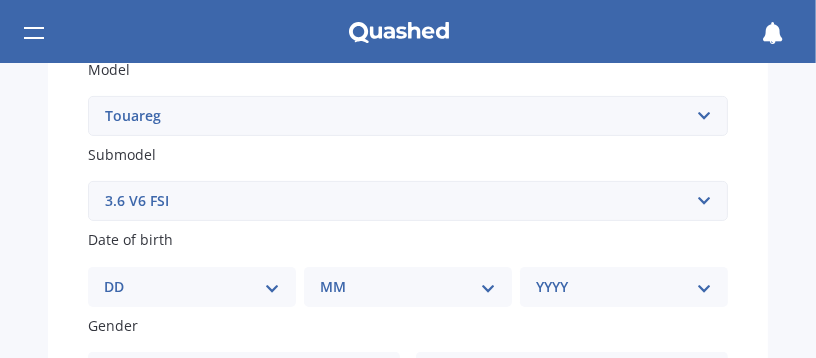 click on "Select submodel (All other) 3.0 V6 TDI 3.6 V6 FSI 4.2 V8 FSI 5.0 V10 TDI Hybrid R5 TDI V10 TDI V6 V8 V8 TDI" at bounding box center [408, 201] 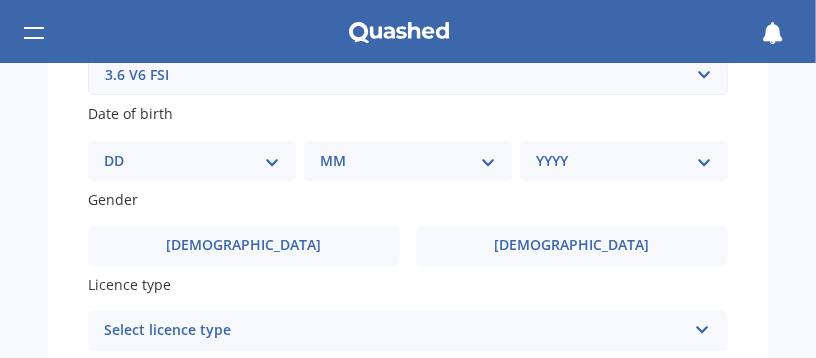 scroll, scrollTop: 631, scrollLeft: 0, axis: vertical 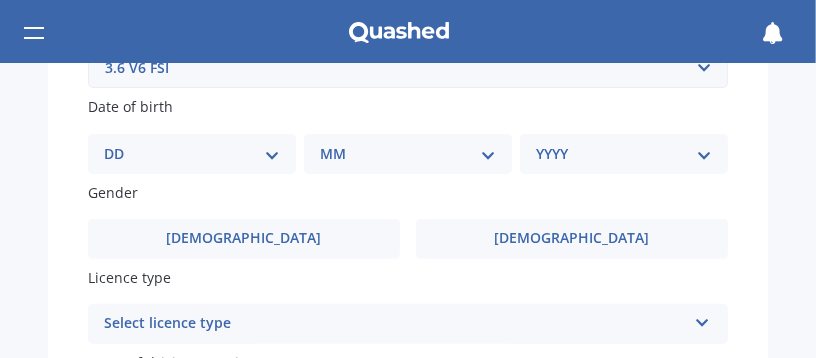 click on "DD 01 02 03 04 05 06 07 08 09 10 11 12 13 14 15 16 17 18 19 20 21 22 23 24 25 26 27 28 29 30 31" at bounding box center [192, 154] 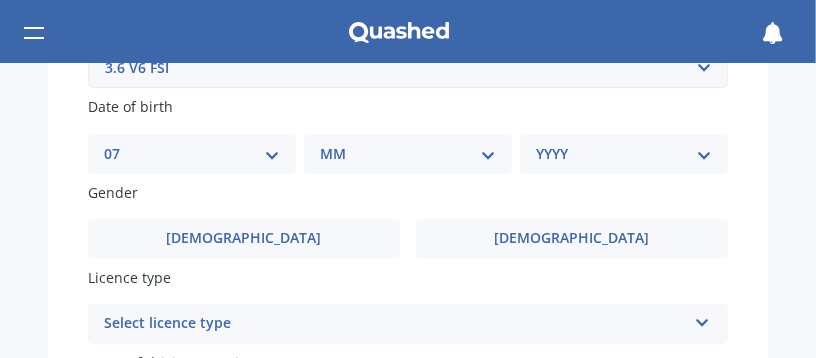 click on "DD 01 02 03 04 05 06 07 08 09 10 11 12 13 14 15 16 17 18 19 20 21 22 23 24 25 26 27 28 29 30 31" at bounding box center [192, 154] 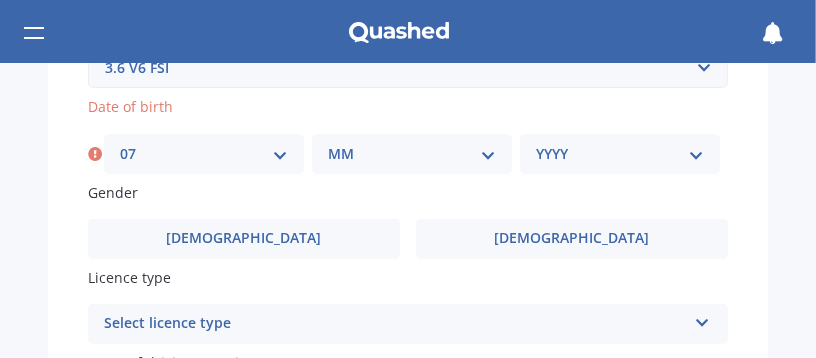 click on "MM 01 02 03 04 05 06 07 08 09 10 11 12" at bounding box center (412, 154) 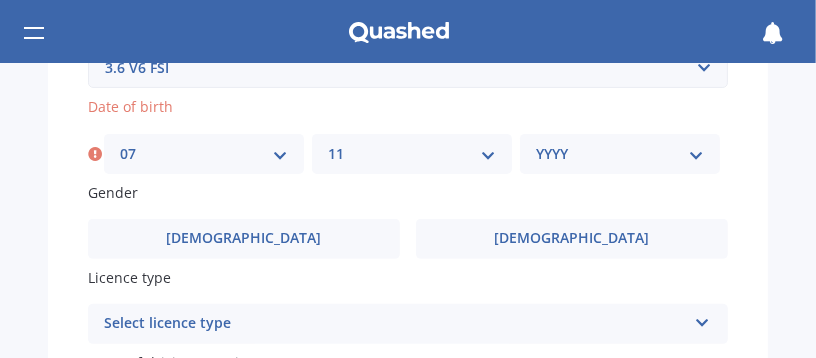 click on "MM 01 02 03 04 05 06 07 08 09 10 11 12" at bounding box center [412, 154] 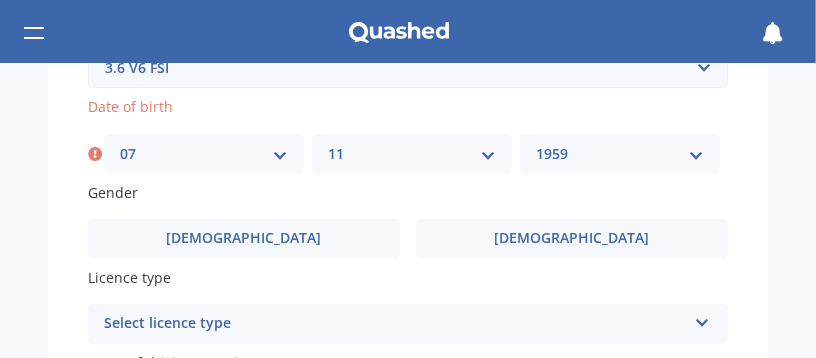click on "YYYY 2025 2024 2023 2022 2021 2020 2019 2018 2017 2016 2015 2014 2013 2012 2011 2010 2009 2008 2007 2006 2005 2004 2003 2002 2001 2000 1999 1998 1997 1996 1995 1994 1993 1992 1991 1990 1989 1988 1987 1986 1985 1984 1983 1982 1981 1980 1979 1978 1977 1976 1975 1974 1973 1972 1971 1970 1969 1968 1967 1966 1965 1964 1963 1962 1961 1960 1959 1958 1957 1956 1955 1954 1953 1952 1951 1950 1949 1948 1947 1946 1945 1944 1943 1942 1941 1940 1939 1938 1937 1936 1935 1934 1933 1932 1931 1930 1929 1928 1927 1926" at bounding box center [620, 154] 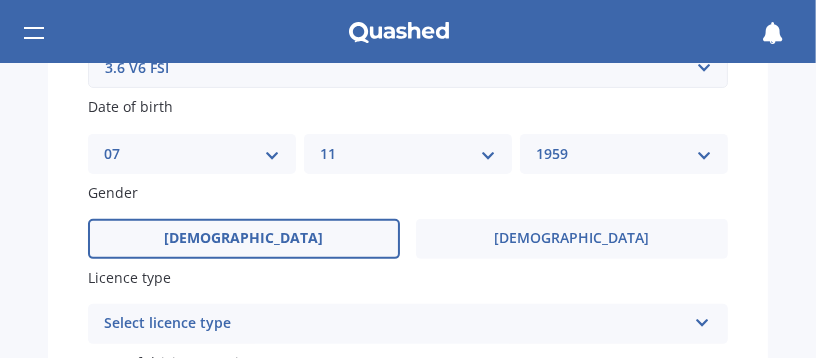 click on "Male" at bounding box center [244, 239] 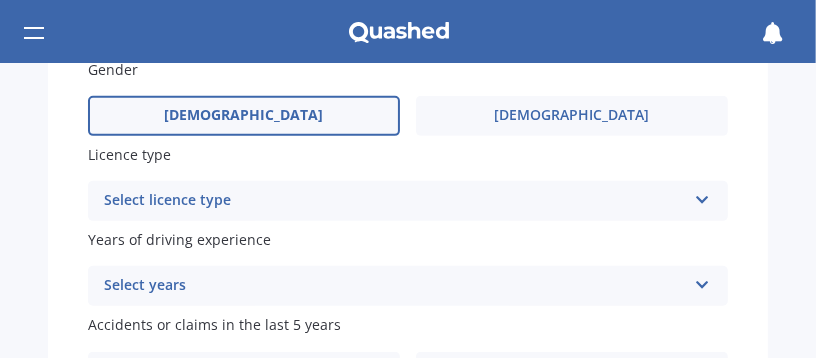 scroll, scrollTop: 764, scrollLeft: 0, axis: vertical 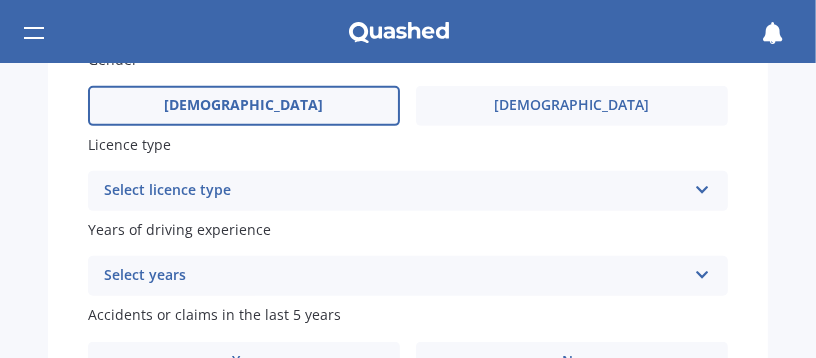 click at bounding box center (702, 186) 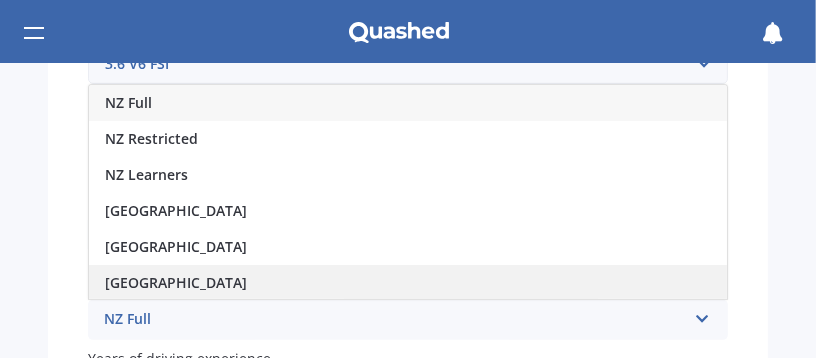 scroll, scrollTop: 631, scrollLeft: 0, axis: vertical 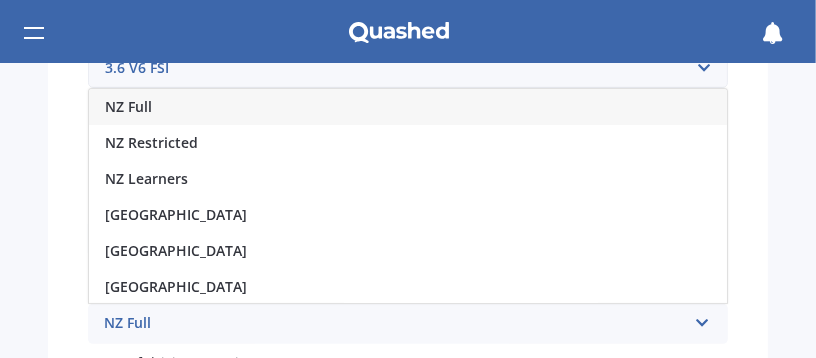 click on "NZ Full" at bounding box center (408, 107) 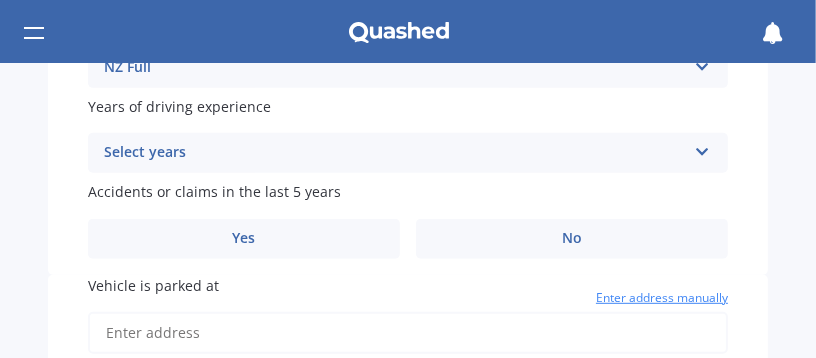 scroll, scrollTop: 898, scrollLeft: 0, axis: vertical 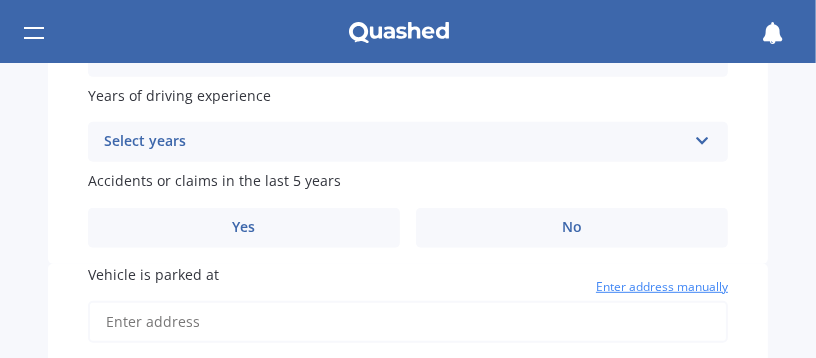 click at bounding box center [702, 137] 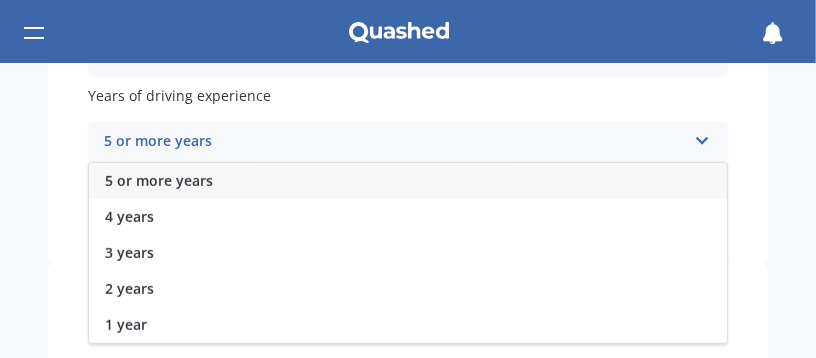 click on "5 or more years" at bounding box center [408, 181] 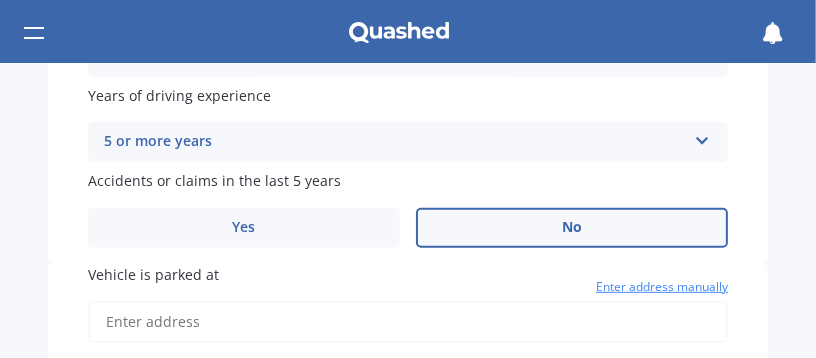click on "No" at bounding box center [572, 228] 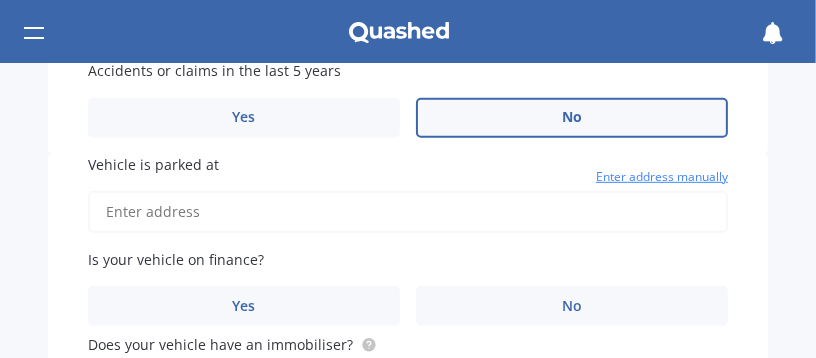 scroll, scrollTop: 1031, scrollLeft: 0, axis: vertical 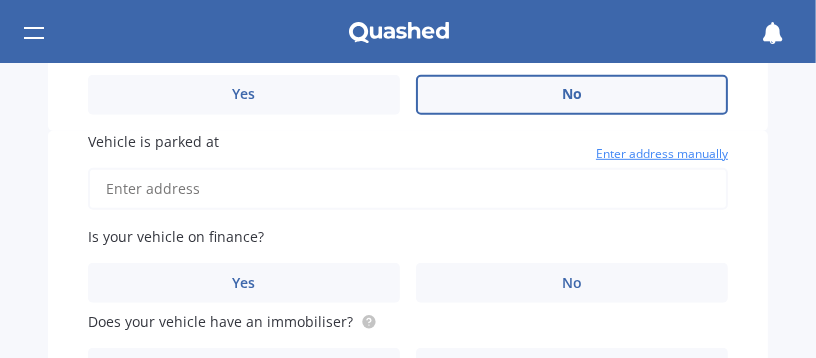 click on "Vehicle is parked at" at bounding box center [408, 189] 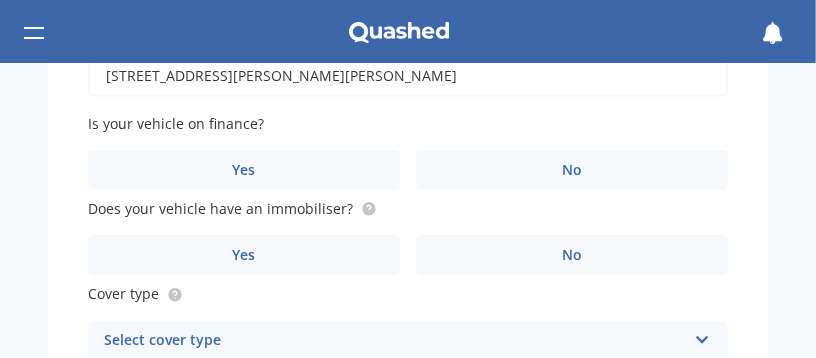 scroll, scrollTop: 1164, scrollLeft: 0, axis: vertical 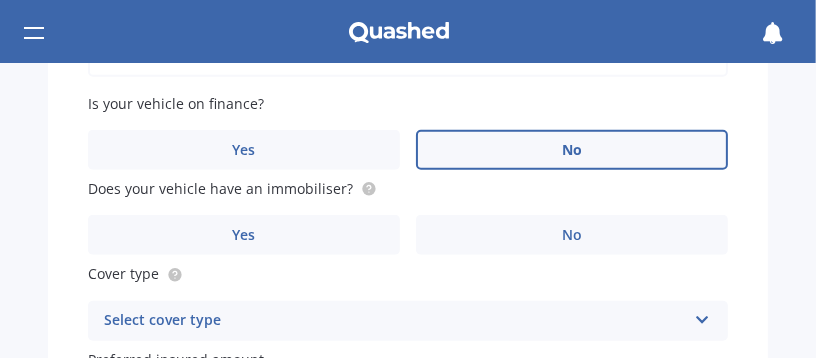 click on "No" at bounding box center [572, 150] 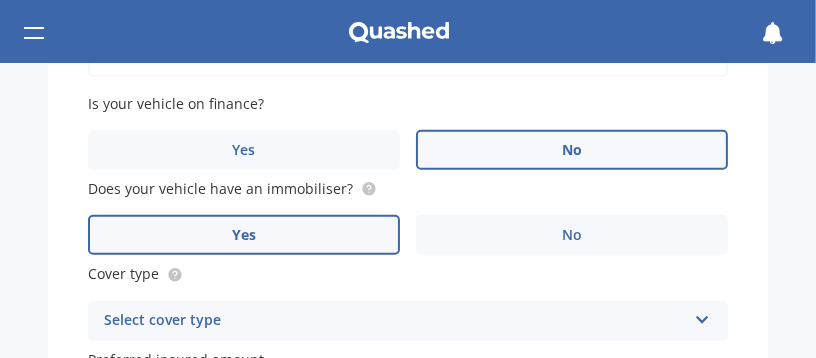 click on "Yes" at bounding box center (244, 235) 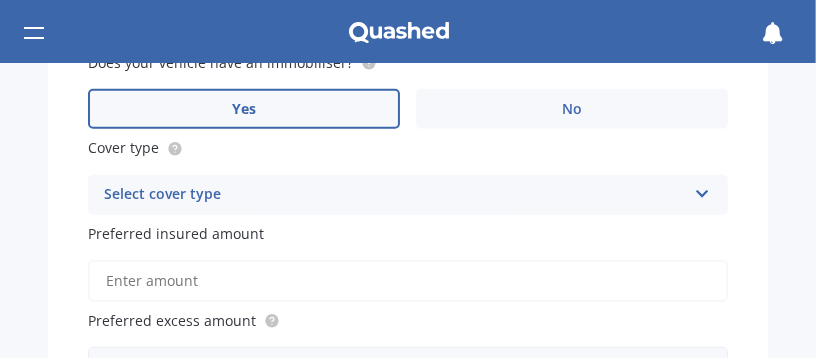 scroll, scrollTop: 1298, scrollLeft: 0, axis: vertical 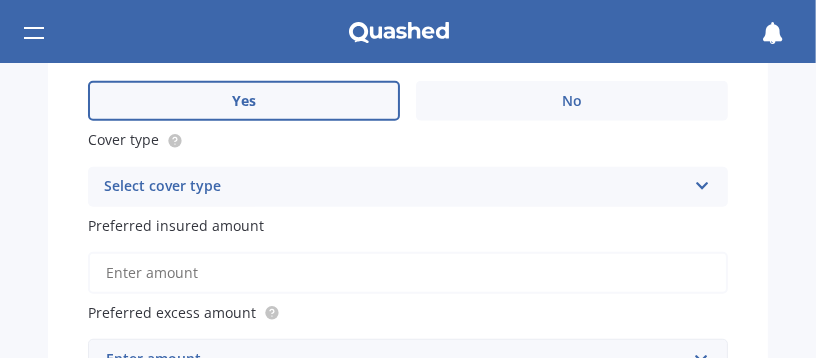 click at bounding box center [702, 182] 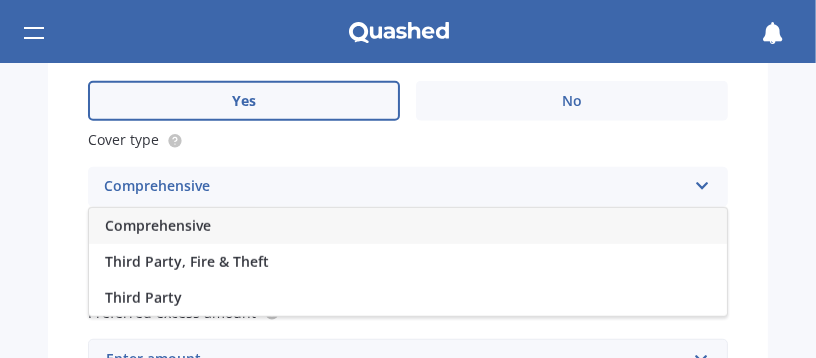 click on "Comprehensive" at bounding box center (408, 226) 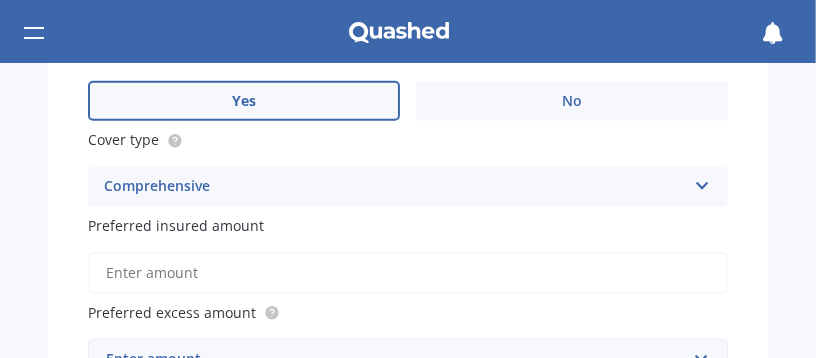 scroll, scrollTop: 1431, scrollLeft: 0, axis: vertical 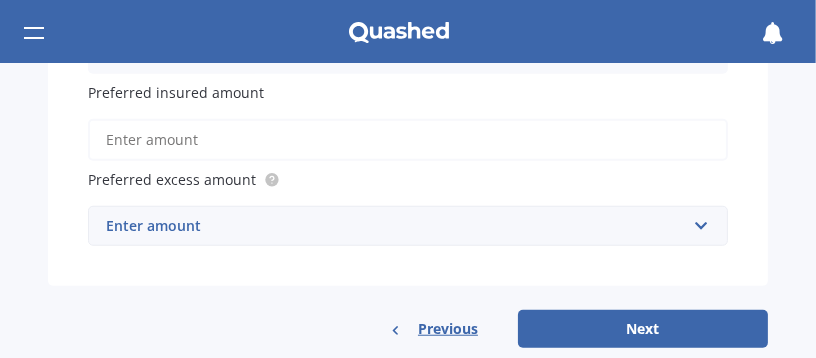 click on "Preferred insured amount" at bounding box center (408, 140) 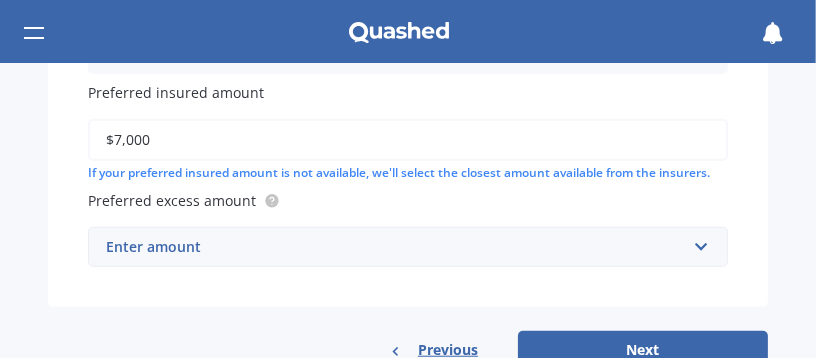type on "$7,000" 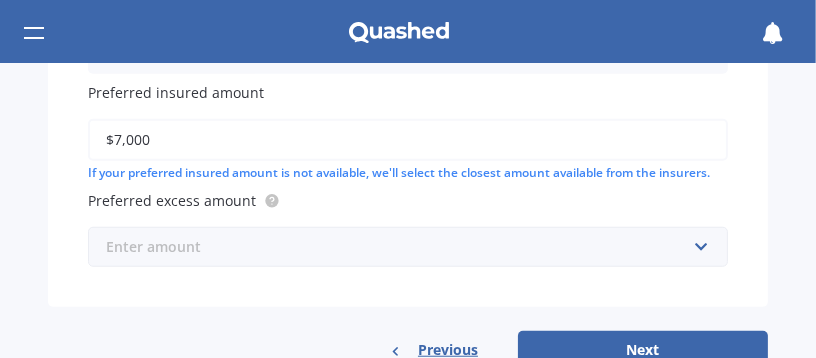 click at bounding box center [401, 247] 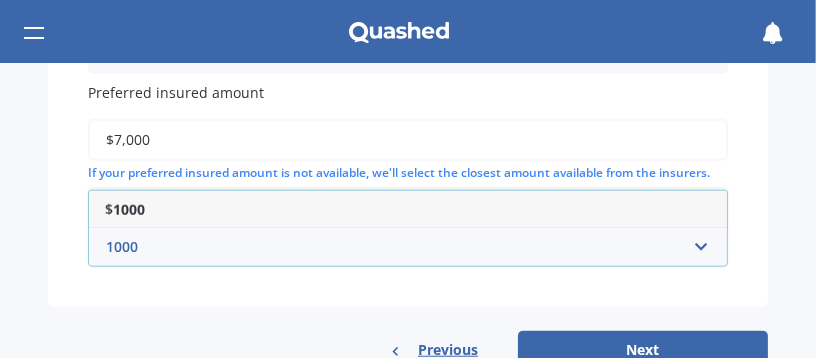 type on "1000" 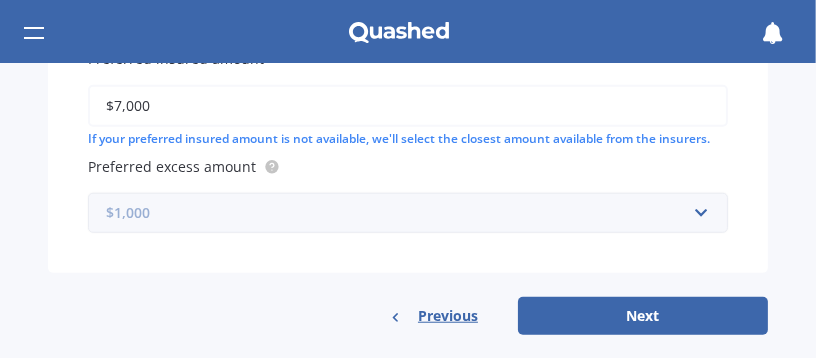 scroll, scrollTop: 1483, scrollLeft: 0, axis: vertical 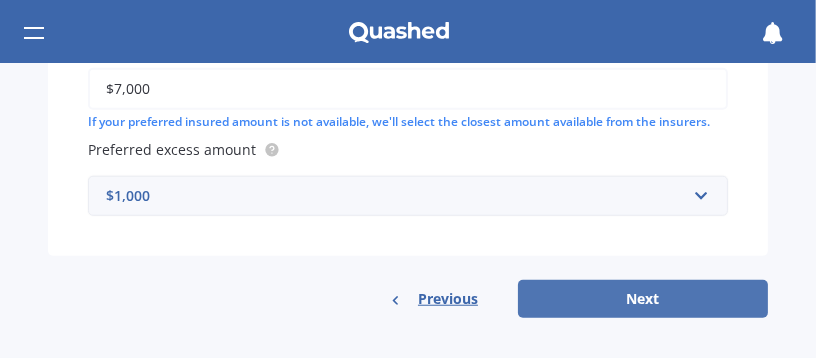click on "Next" at bounding box center [643, 299] 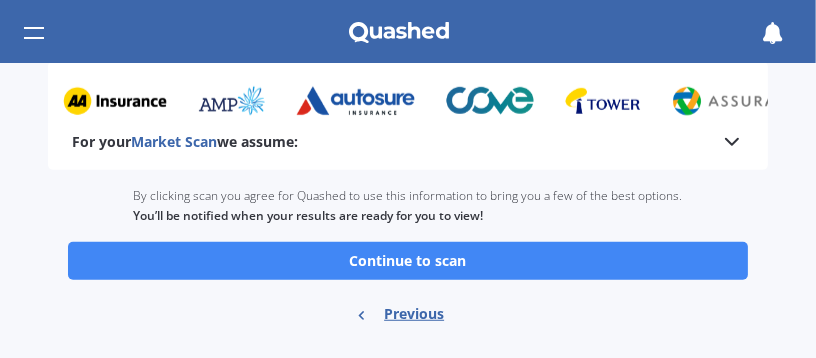 scroll, scrollTop: 1200, scrollLeft: 0, axis: vertical 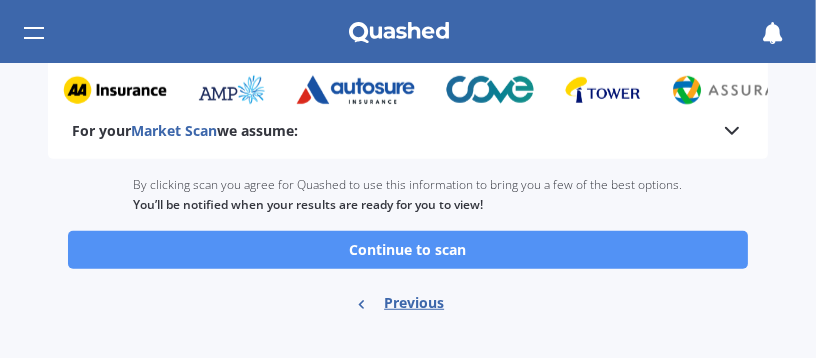 click on "Continue to scan" at bounding box center [408, 250] 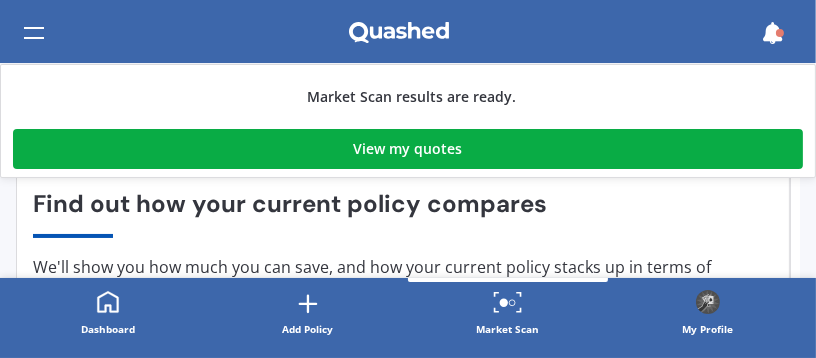 scroll, scrollTop: 145, scrollLeft: 0, axis: vertical 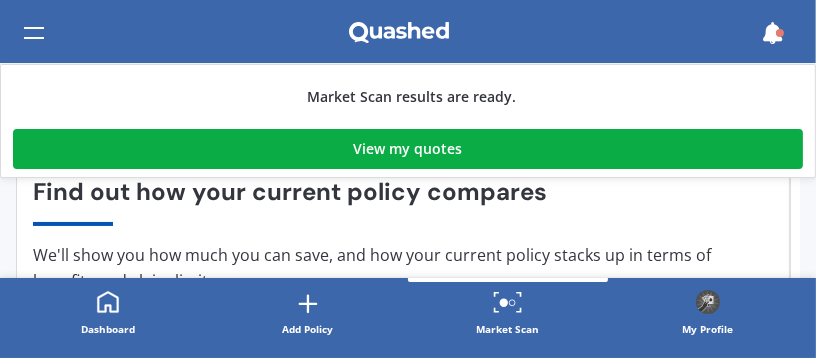 click on "View my quotes" at bounding box center [408, 149] 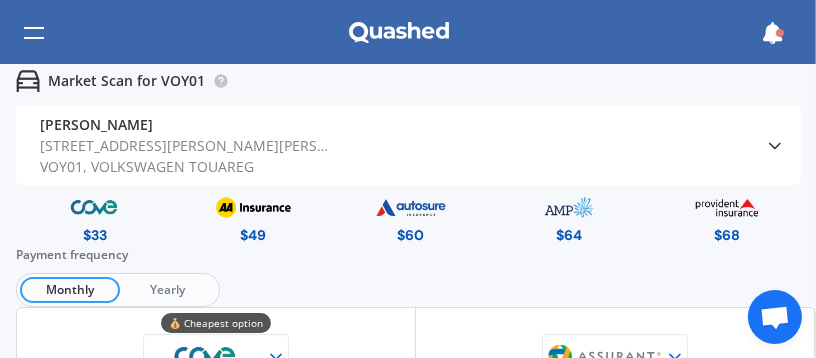 scroll, scrollTop: 133, scrollLeft: 0, axis: vertical 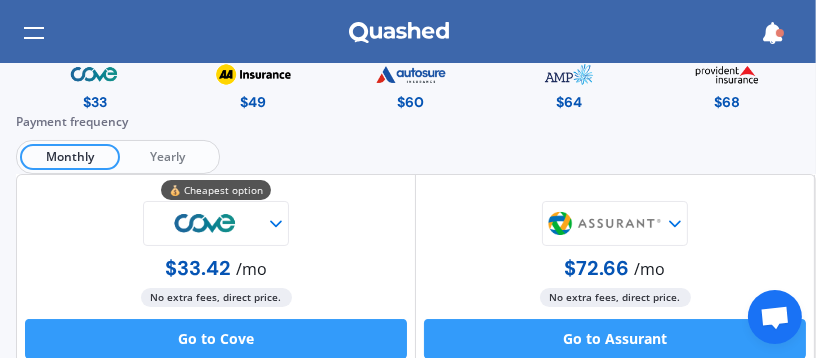click on "Yearly" at bounding box center [168, 157] 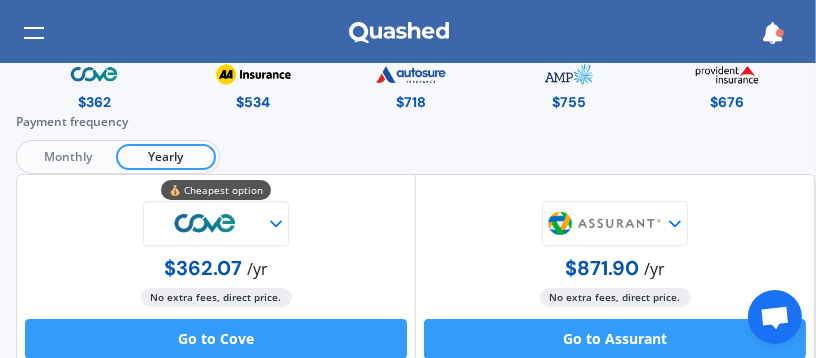 click on "Monthly" at bounding box center [68, 157] 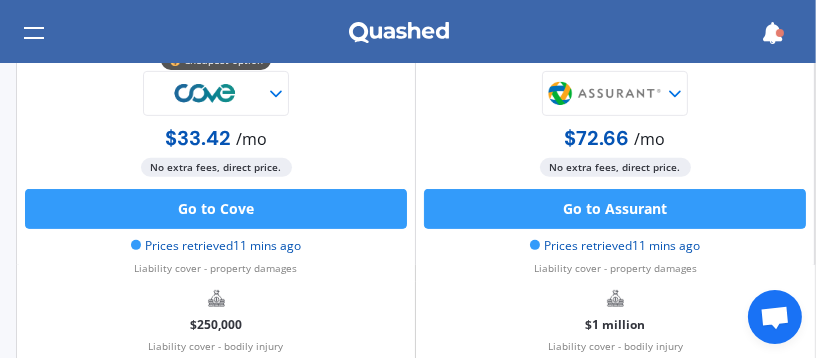 scroll, scrollTop: 800, scrollLeft: 0, axis: vertical 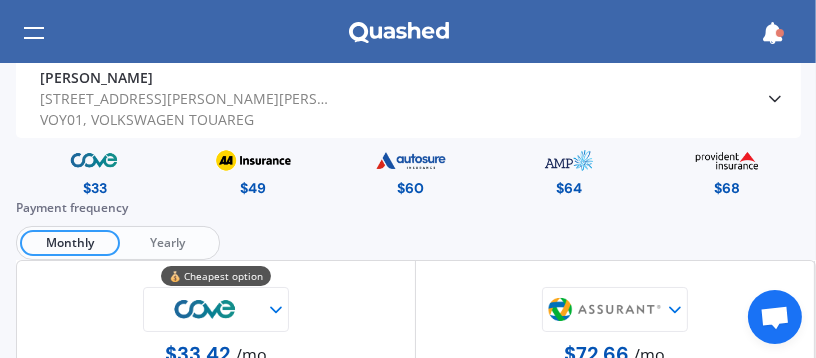 click 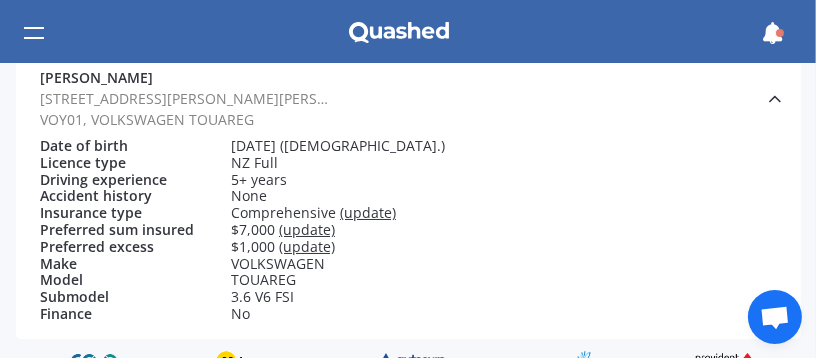click 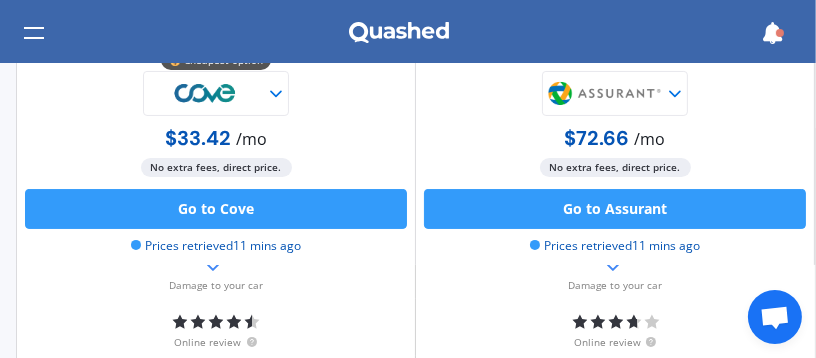 scroll, scrollTop: 266, scrollLeft: 0, axis: vertical 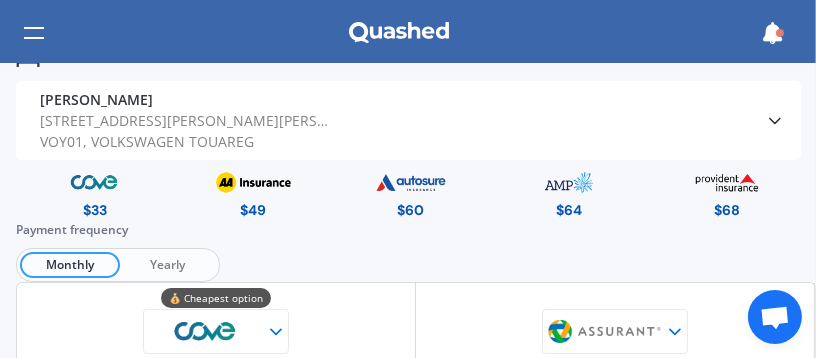 click at bounding box center [773, 33] 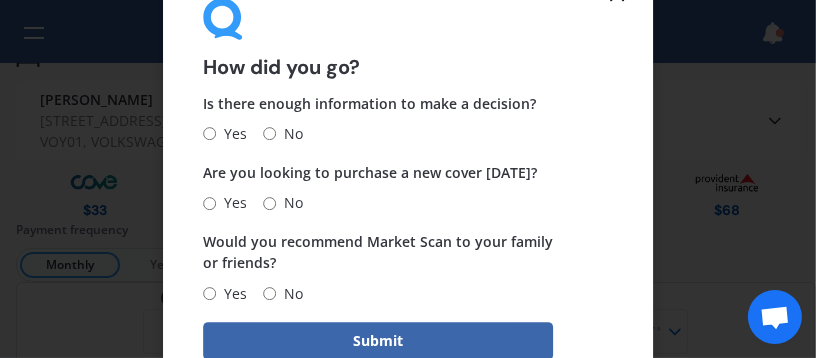 click on "No" at bounding box center (269, 134) 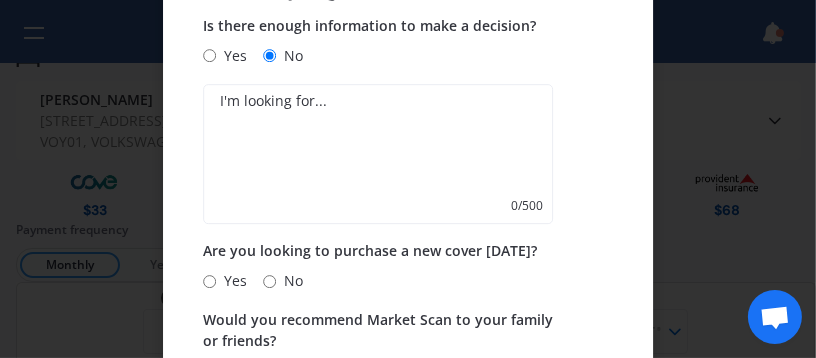 click on "No" at bounding box center (269, 281) 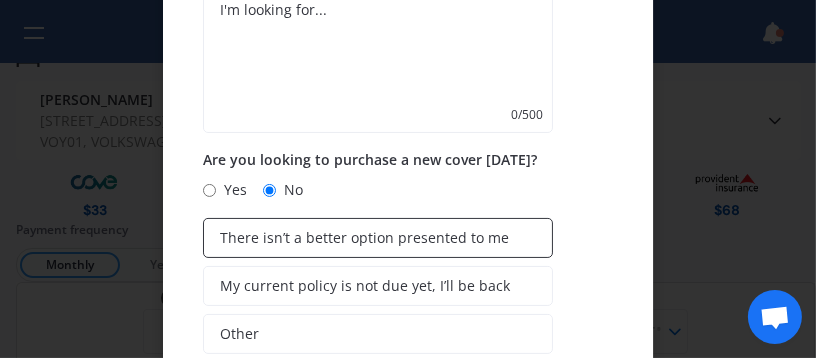 scroll, scrollTop: 70, scrollLeft: 0, axis: vertical 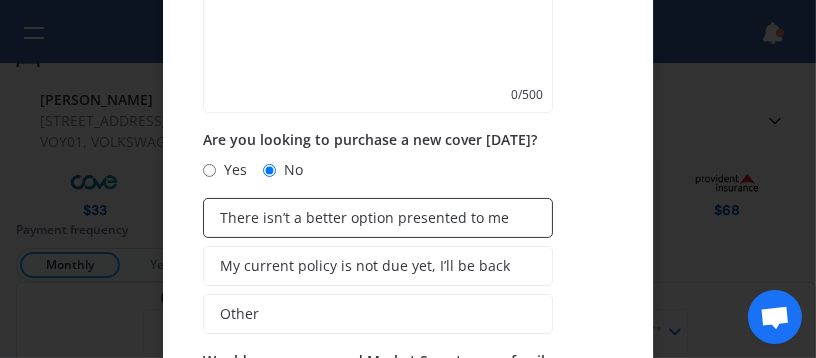 click on "There isn’t a better option presented to me" at bounding box center [364, 218] 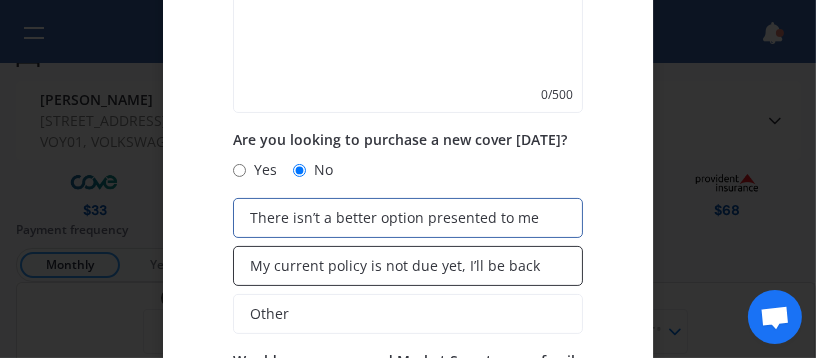 scroll, scrollTop: 115, scrollLeft: 0, axis: vertical 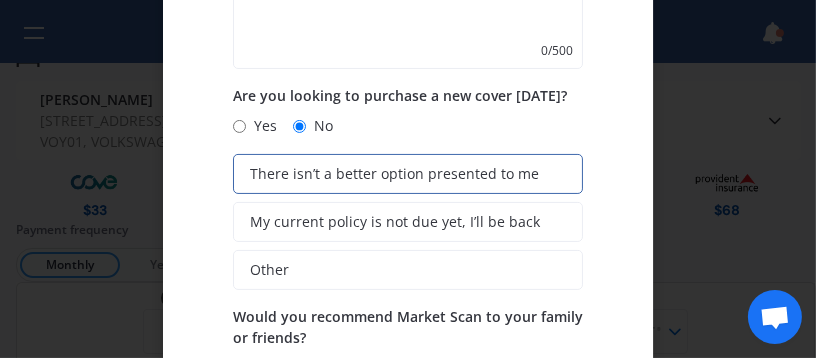 click on "How did you go? Is there enough information to make a decision? Yes No 0  /  500 Are you looking to purchase a new cover today? Yes No There isn’t a better option presented to me My current policy is not due yet, I’ll be back Other Would you recommend Market Scan to your family or friends? Yes No Hooray! We’re glad you’ve discovered you’ve got the best cover for you right now. Check back in for new options/prices soon. Submit" at bounding box center (408, 179) 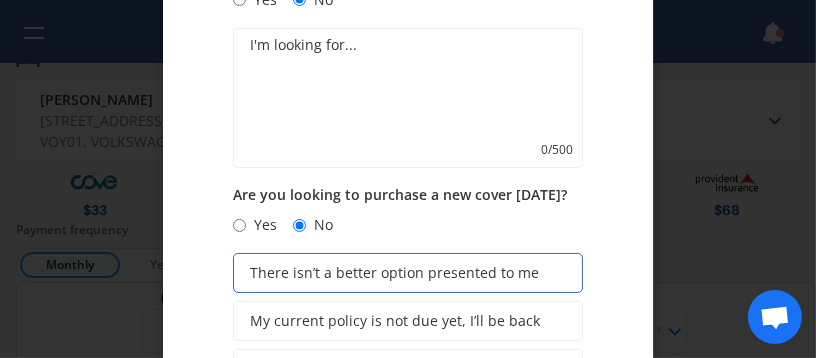scroll, scrollTop: 0, scrollLeft: 0, axis: both 